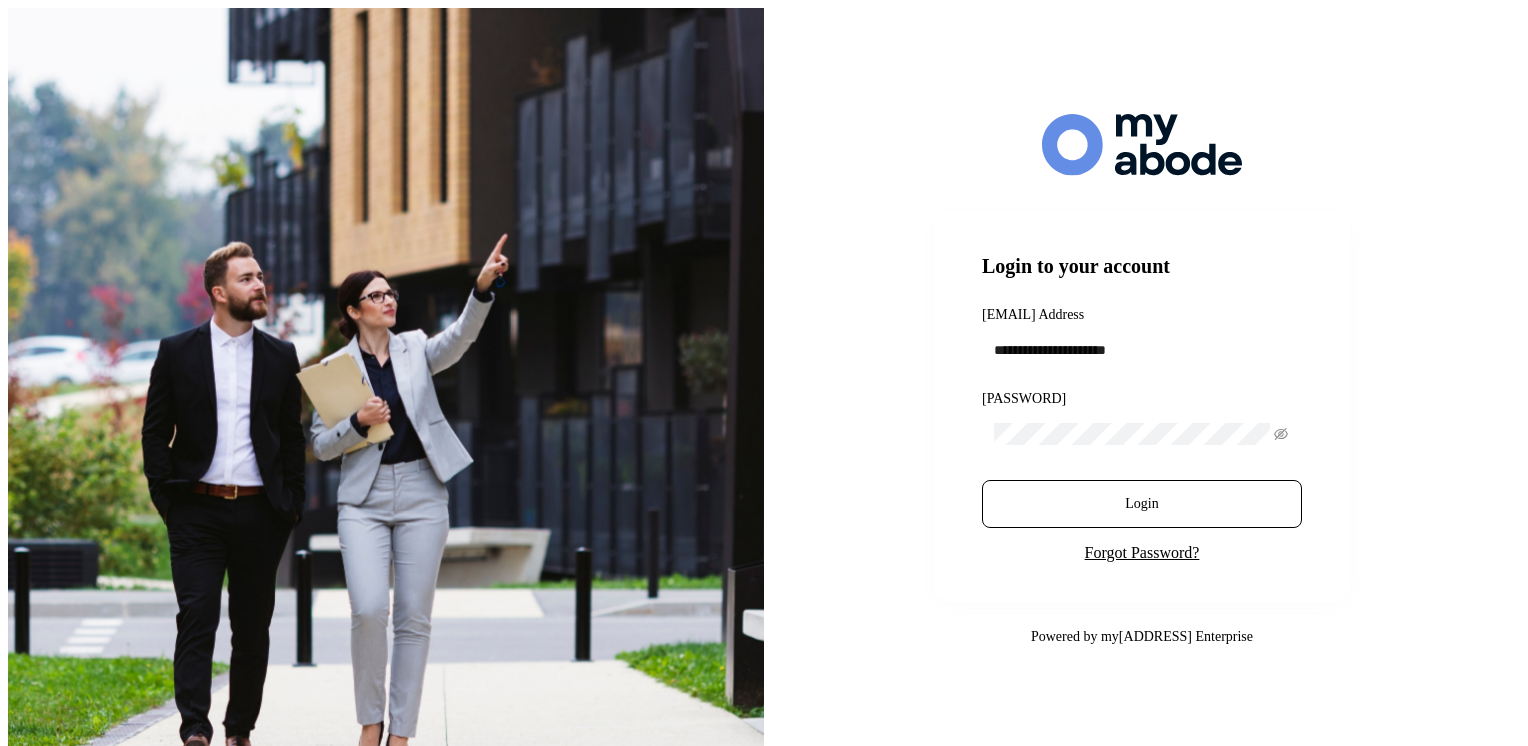 scroll, scrollTop: 0, scrollLeft: 0, axis: both 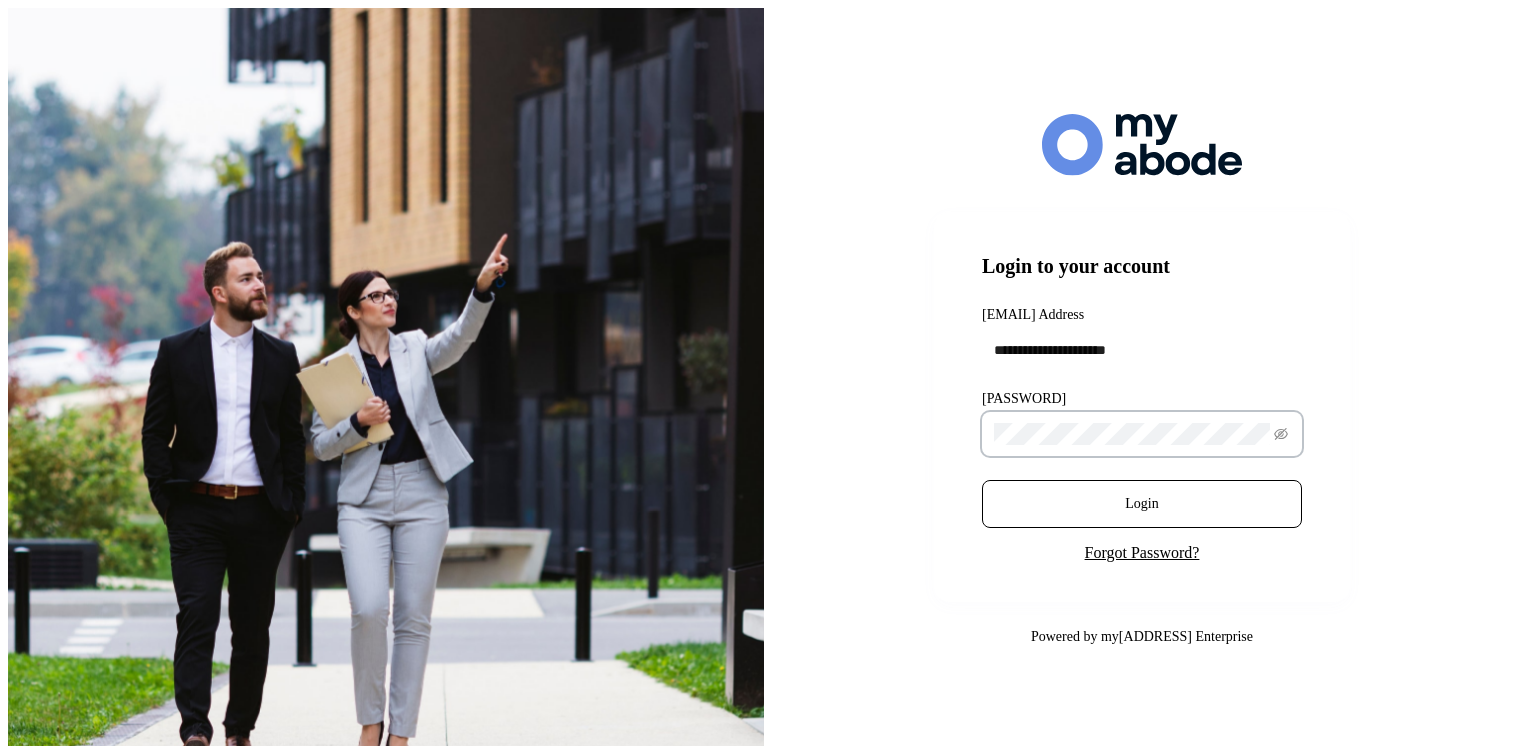 click on "Login" at bounding box center [1142, 504] 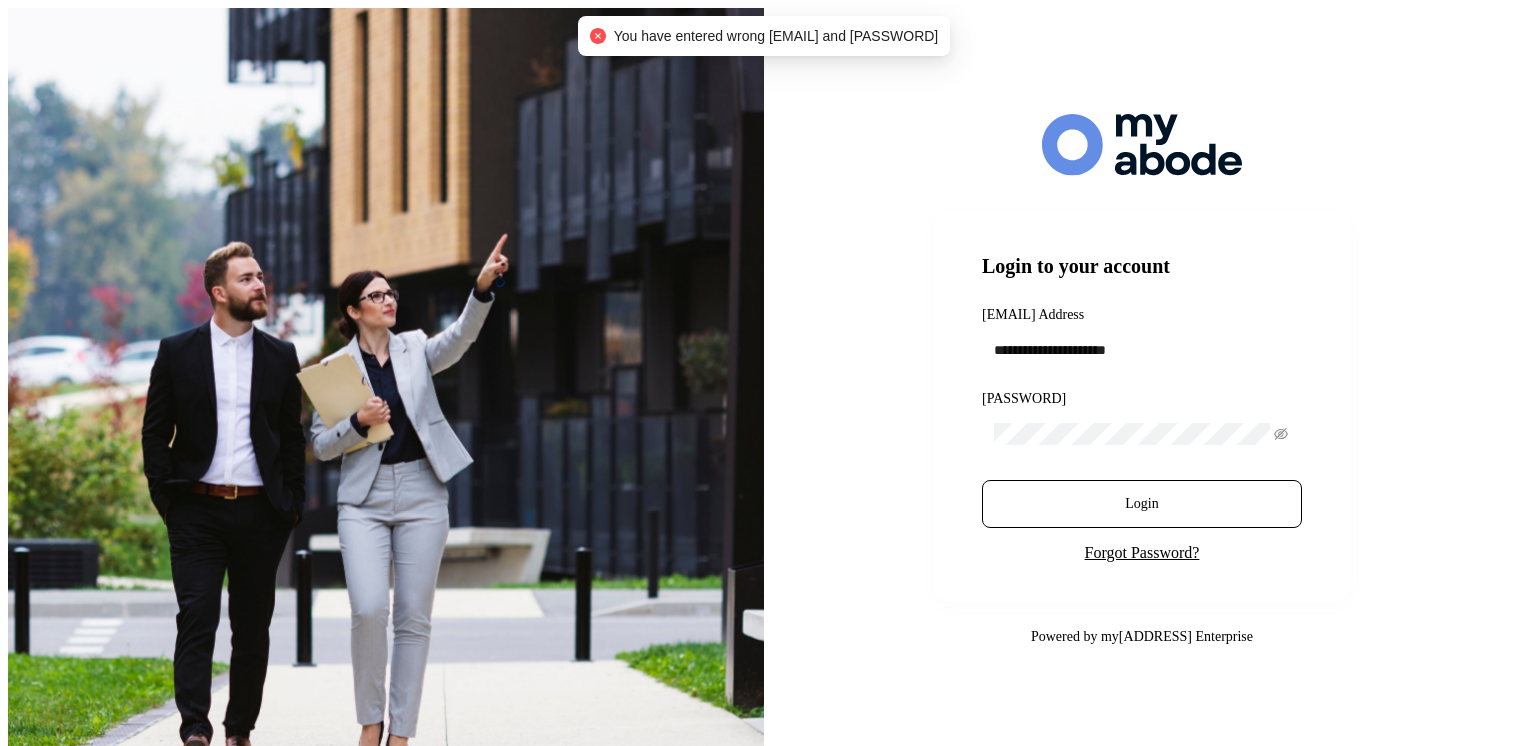 click at bounding box center [1142, 434] 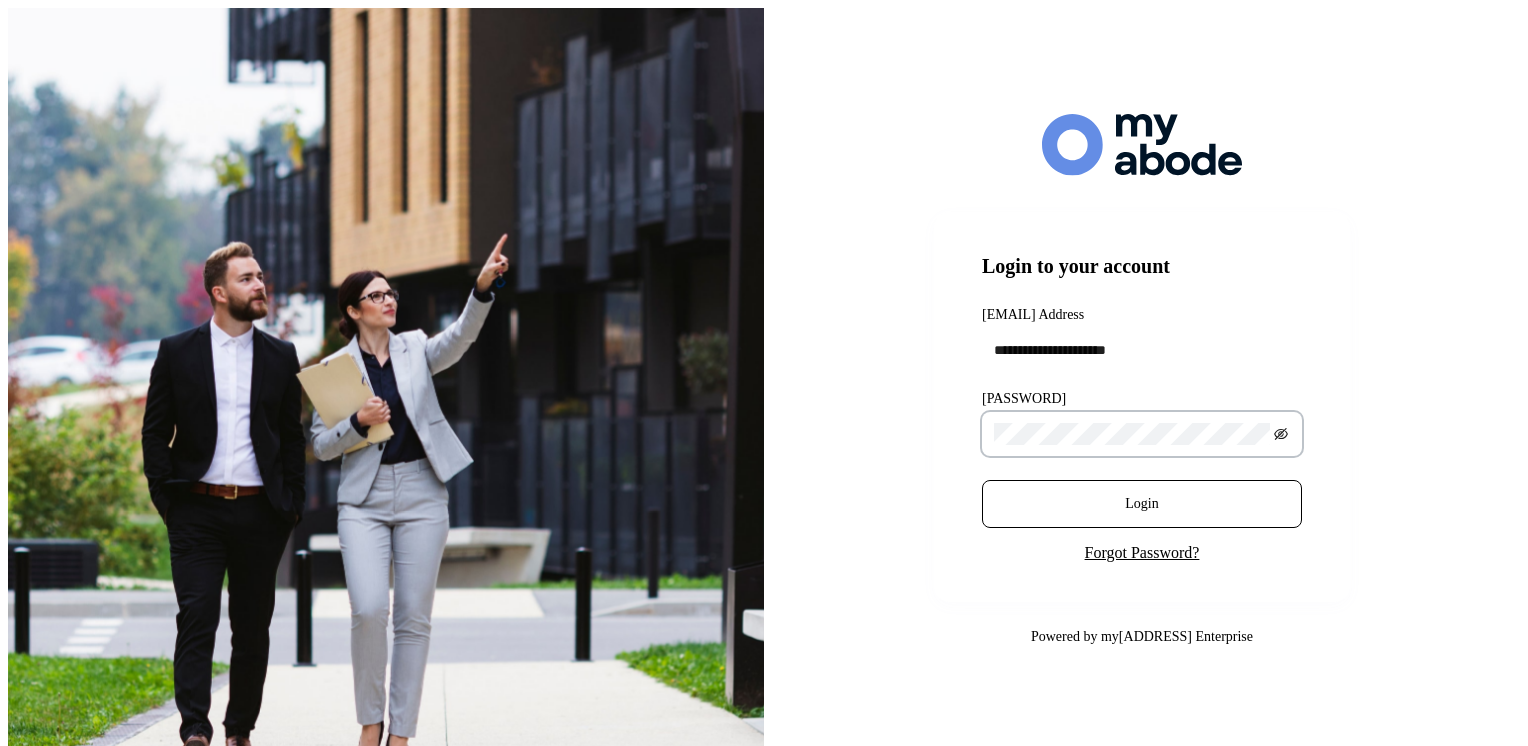 click at bounding box center [1281, 434] 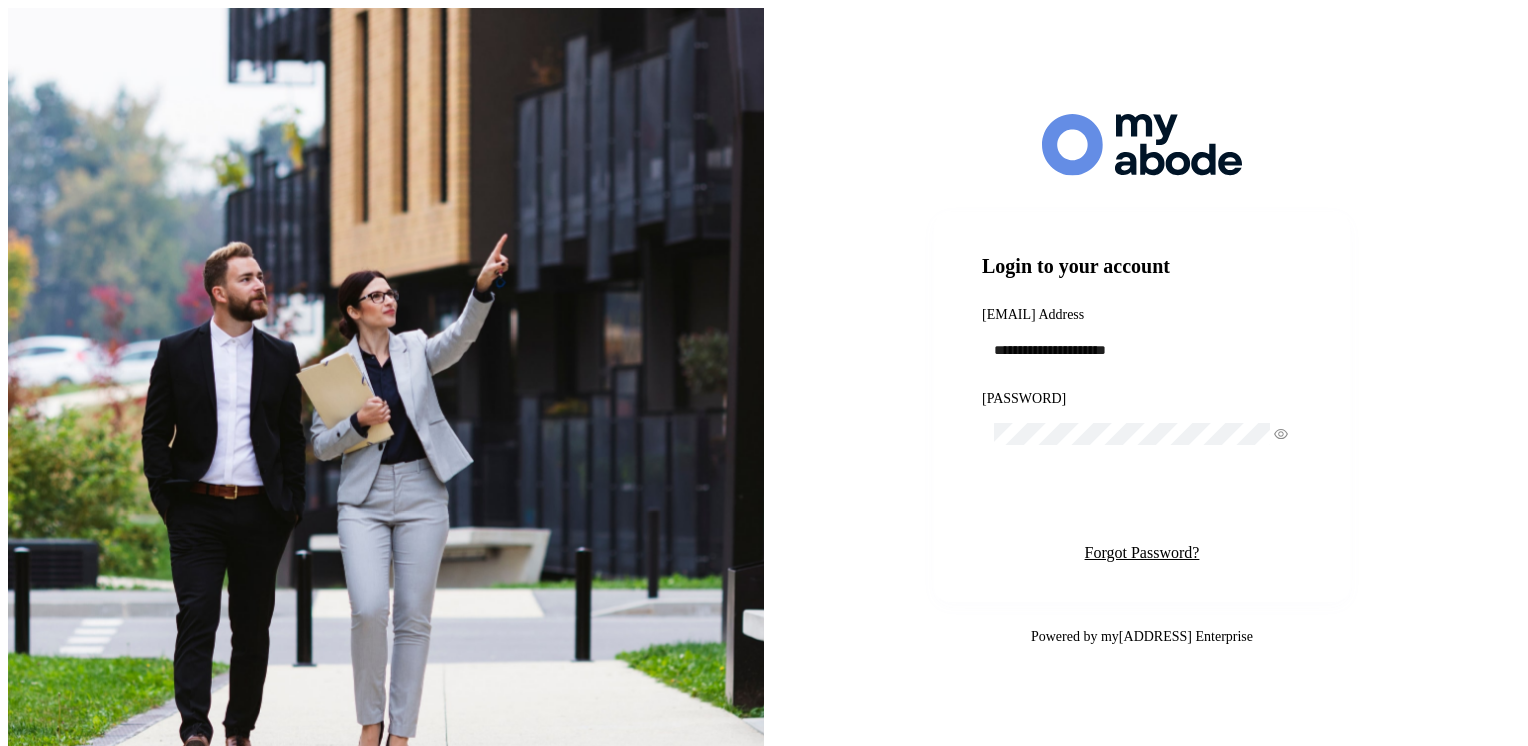 click on "Login" at bounding box center (1142, 504) 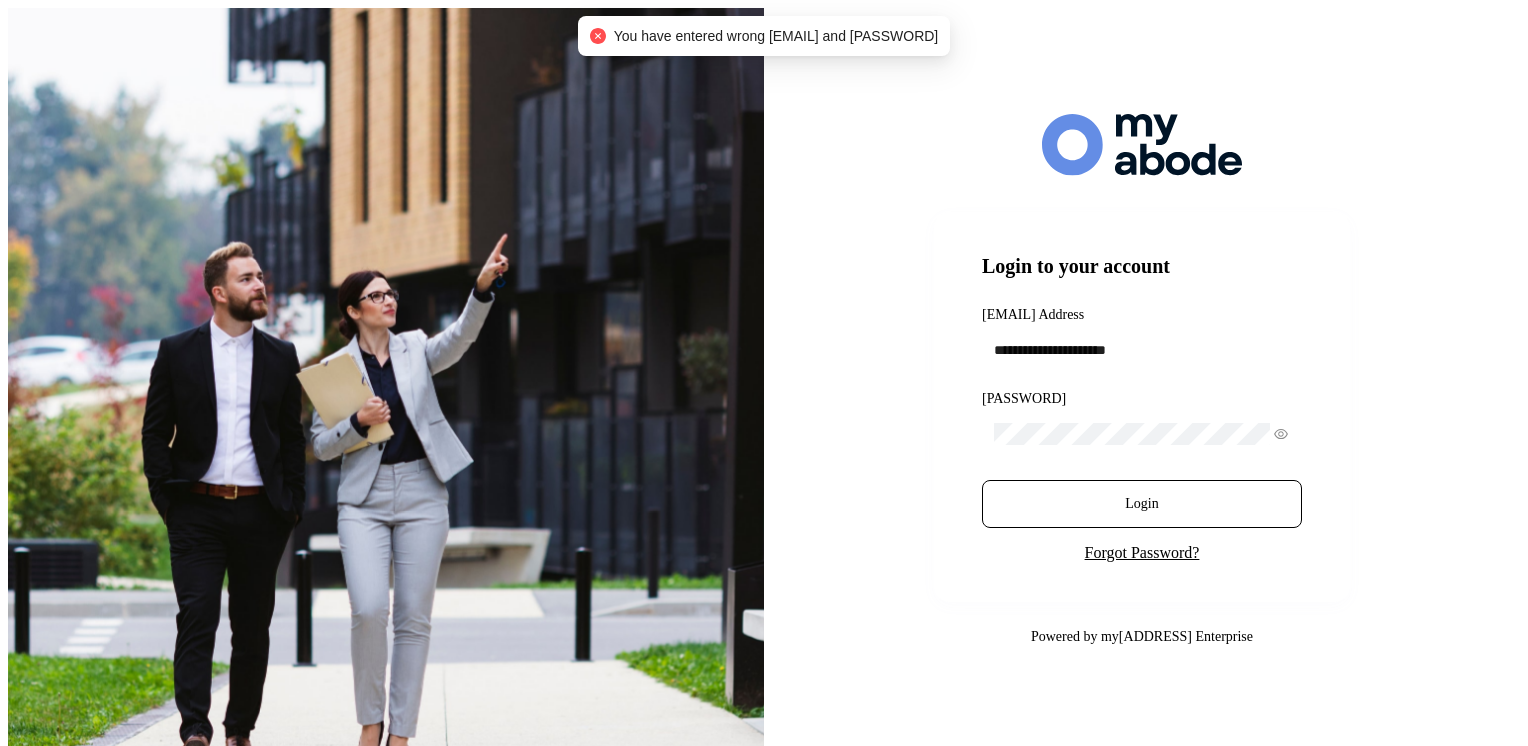 click at bounding box center [1142, 434] 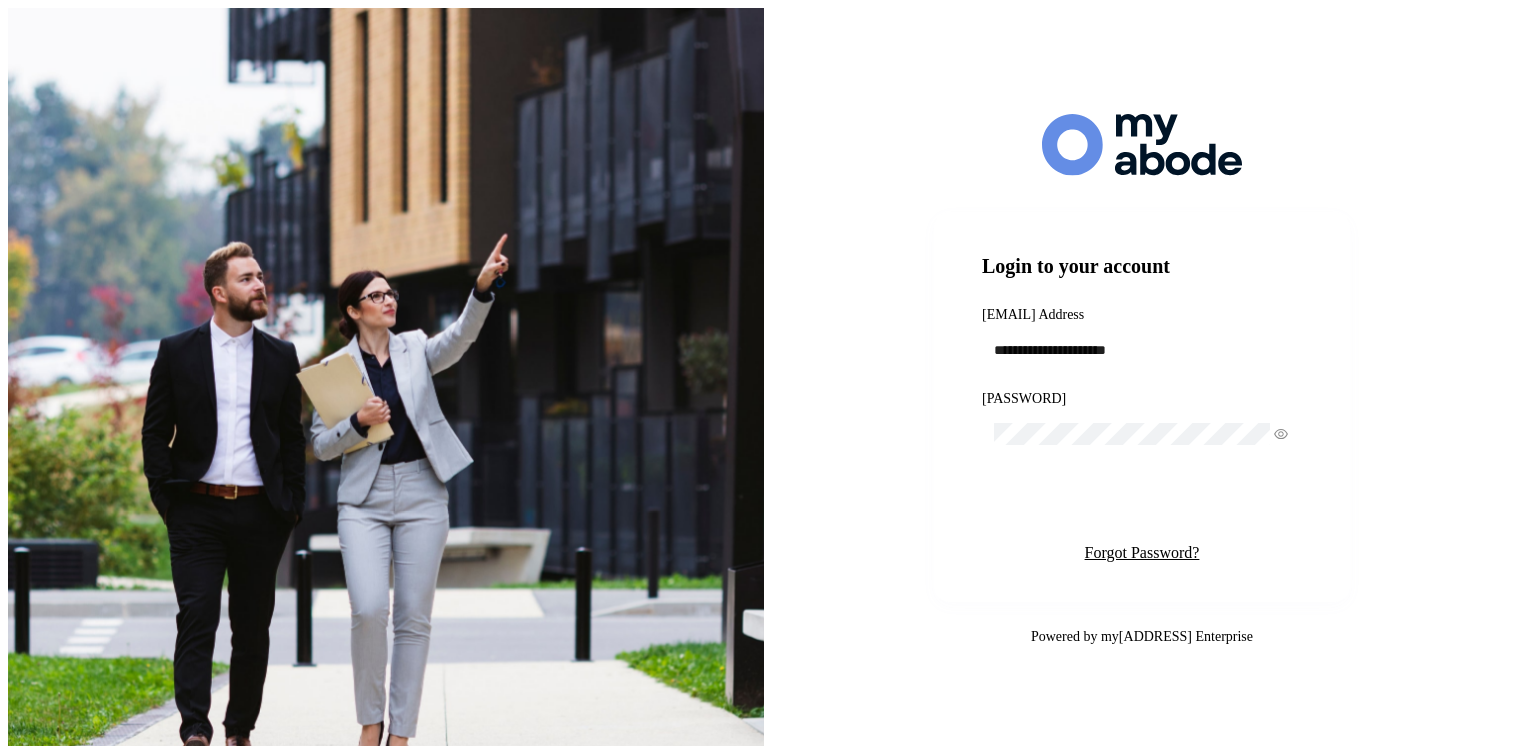 click on "Login" at bounding box center [1142, 504] 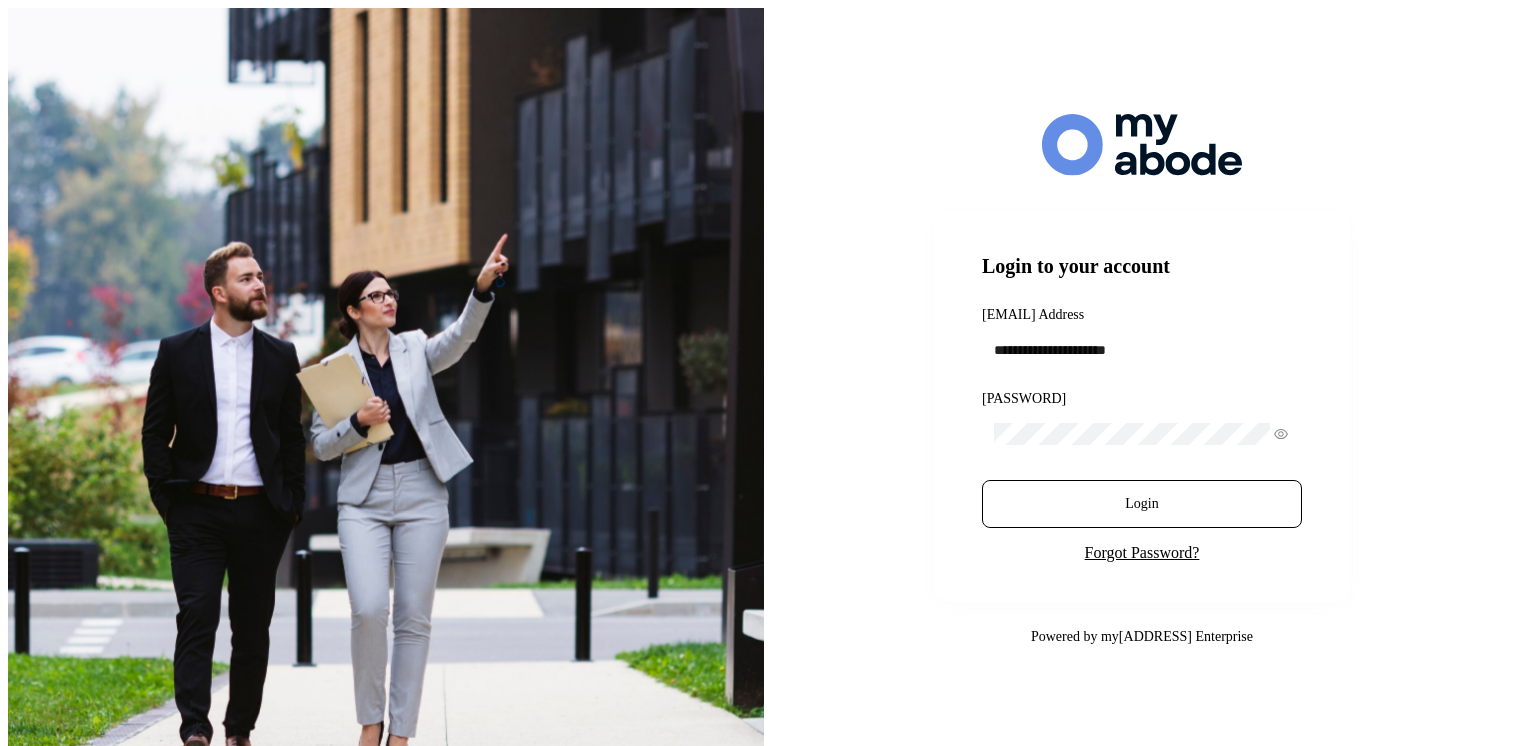 click at bounding box center (1142, 434) 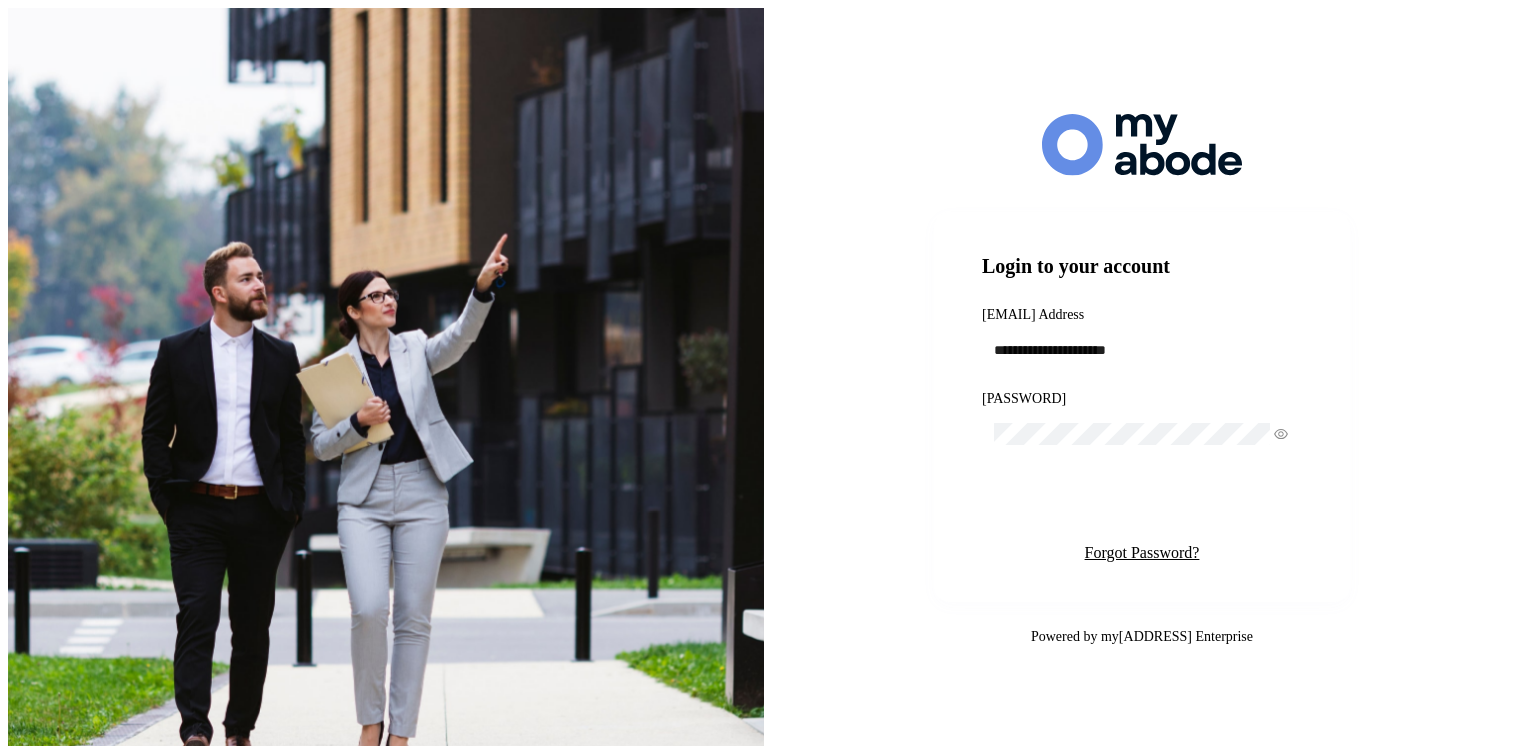 click on "Login" at bounding box center [1142, 504] 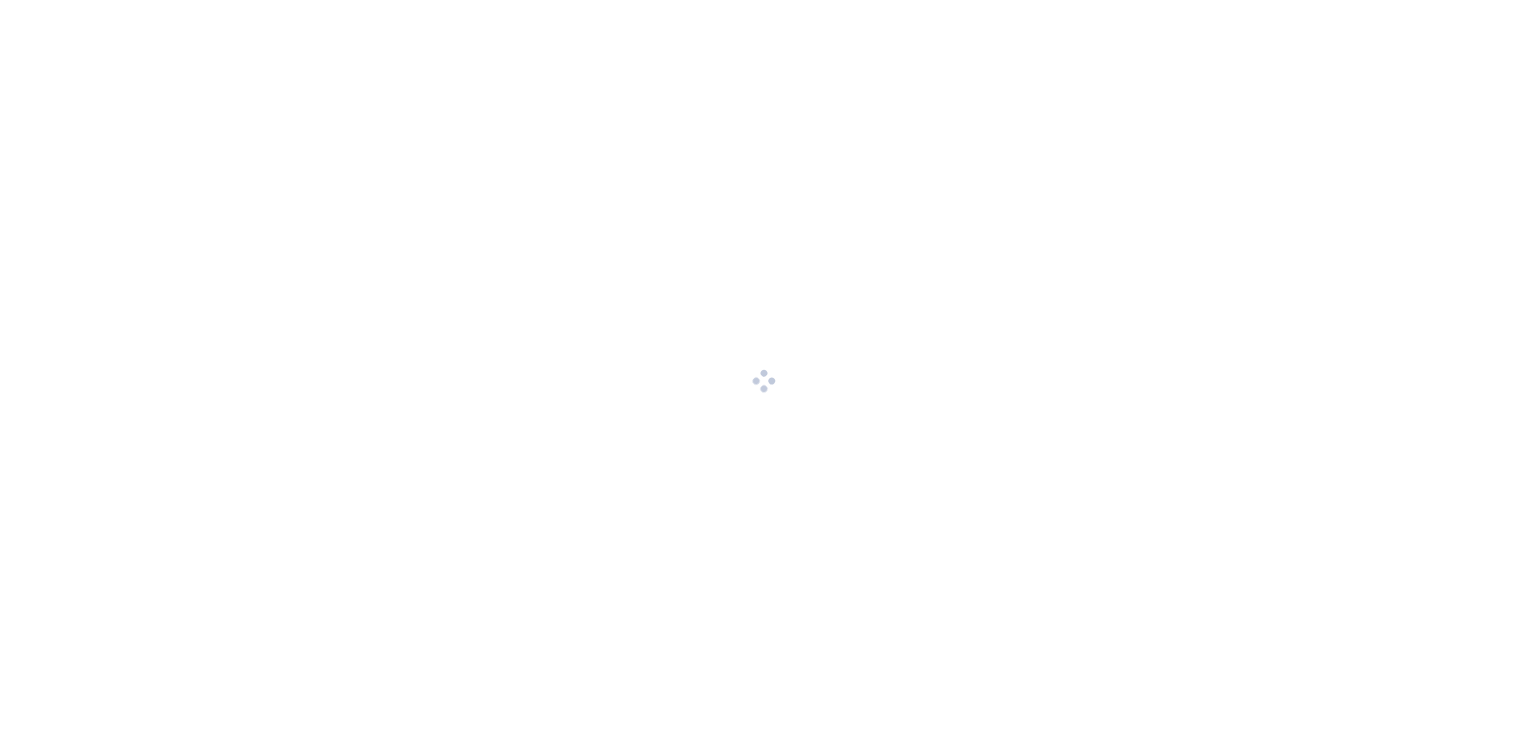 scroll, scrollTop: 0, scrollLeft: 0, axis: both 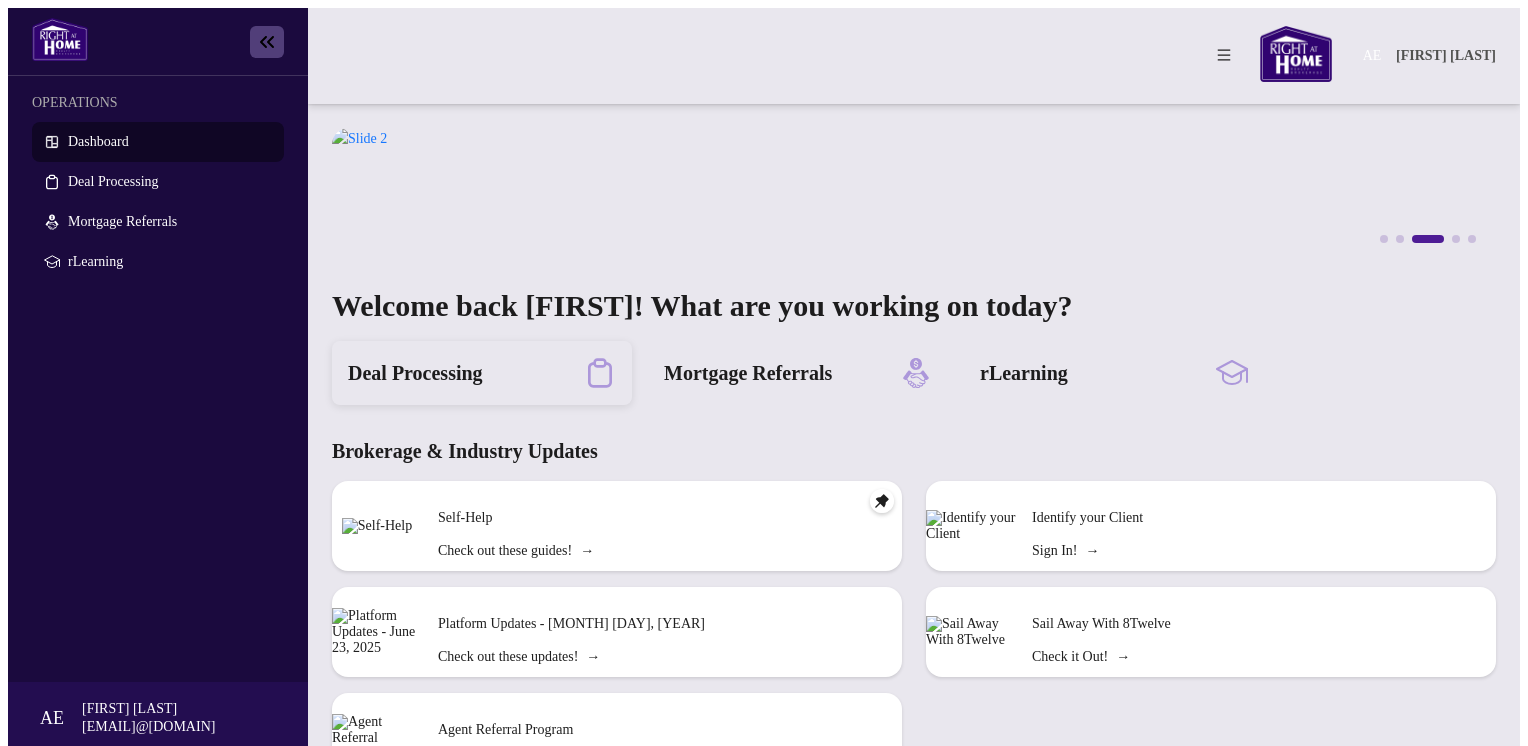 click on "Deal Processing" at bounding box center (415, 373) 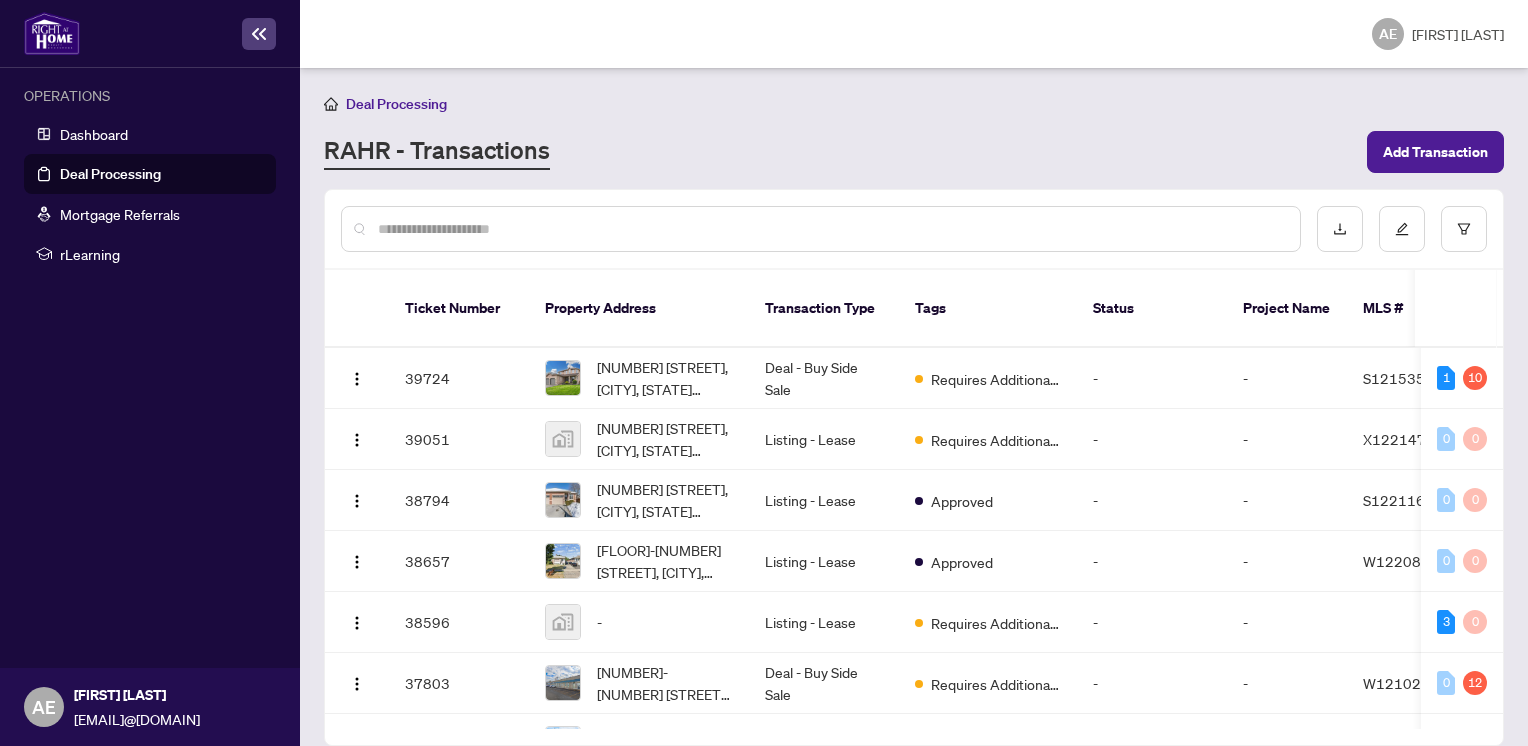 click at bounding box center (831, 229) 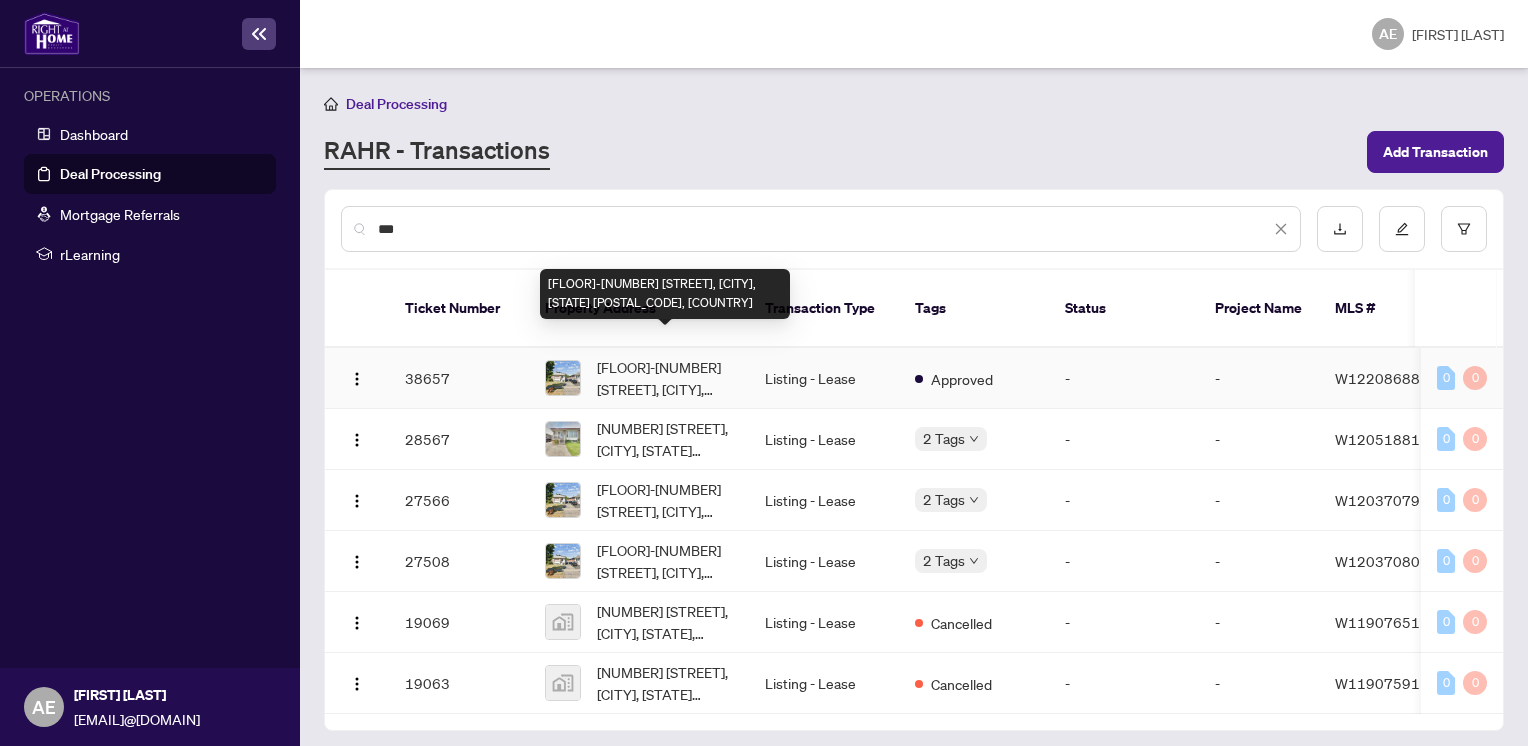 type on "**" 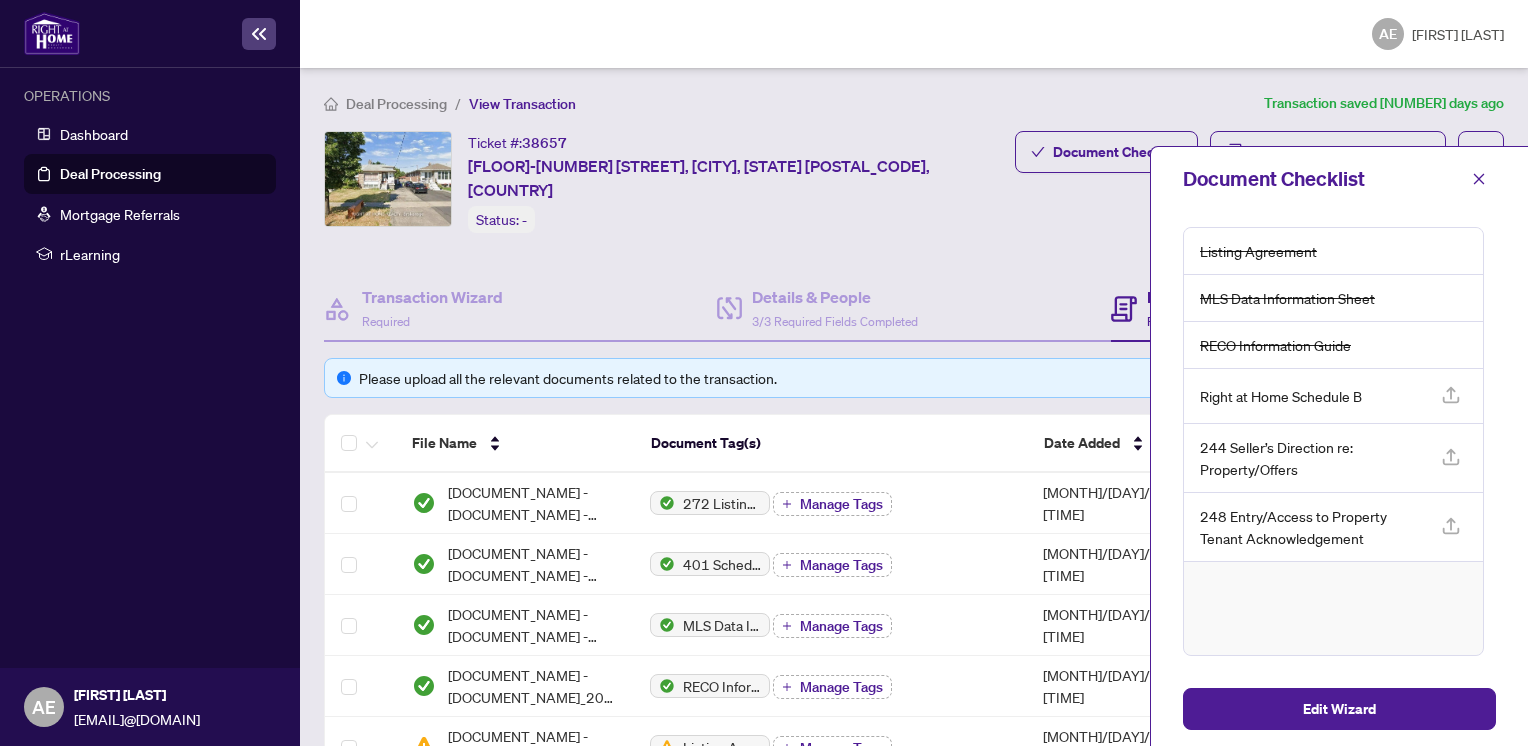 click on "Document Tag(s)" at bounding box center (831, 444) 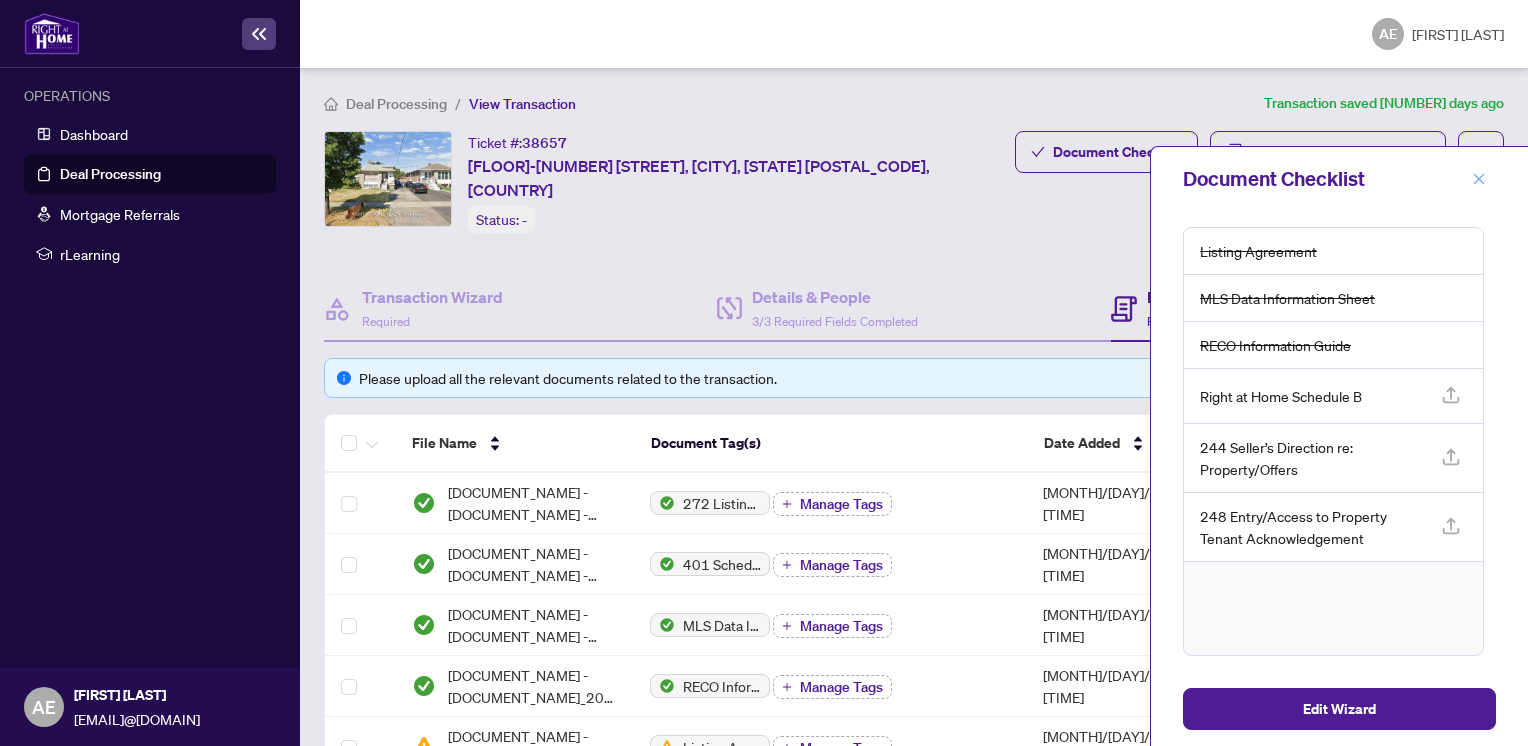 click at bounding box center (1479, 179) 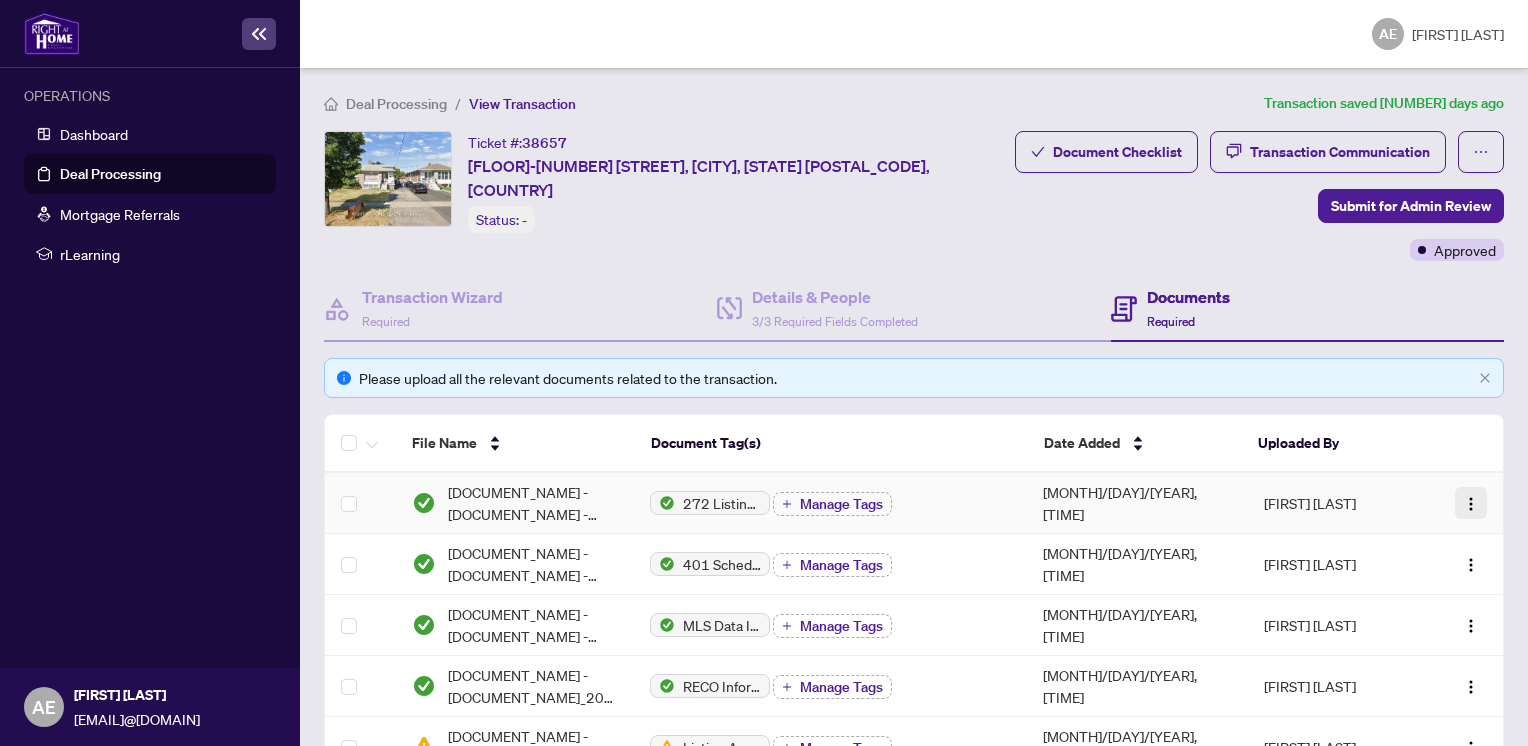 click at bounding box center (1471, 504) 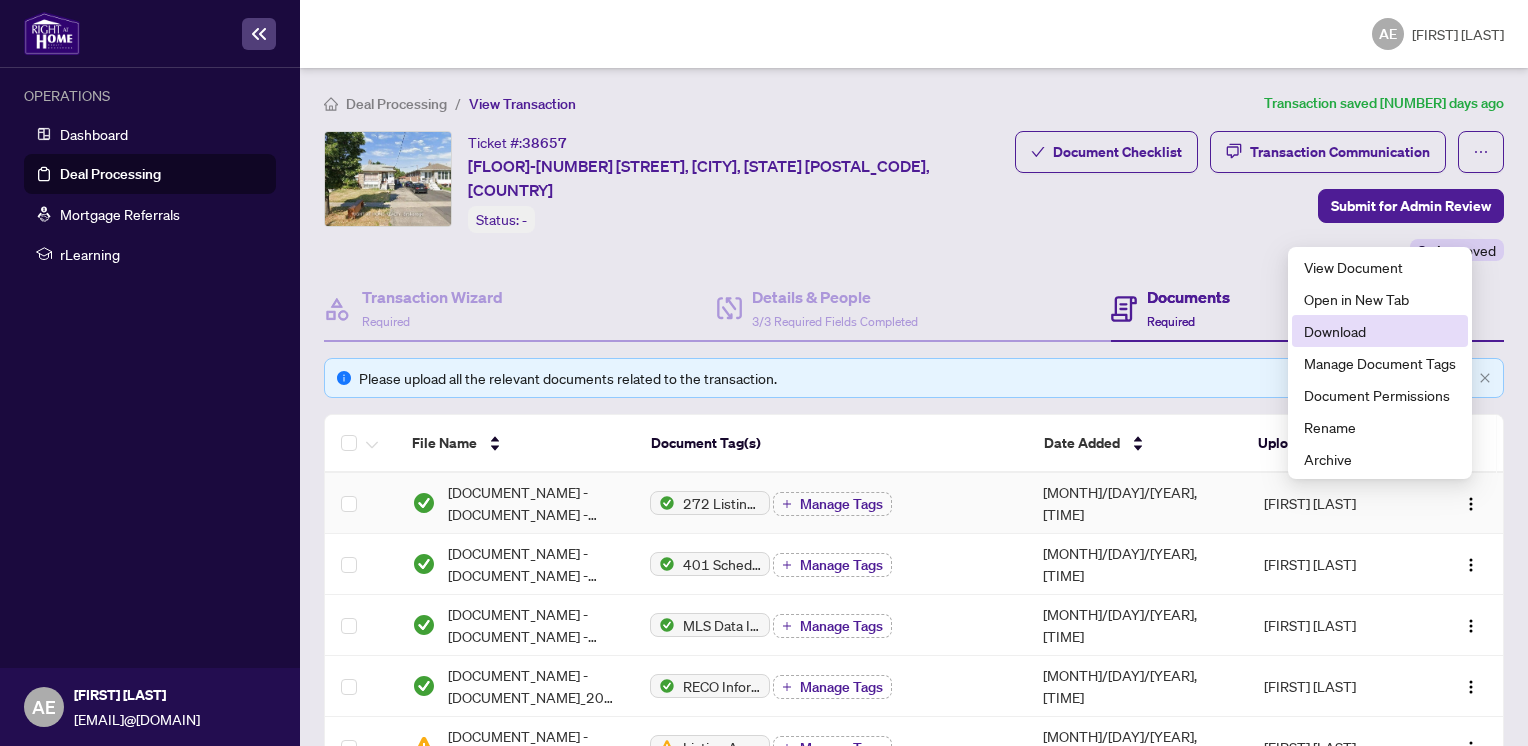 click on "Download" at bounding box center [1380, 331] 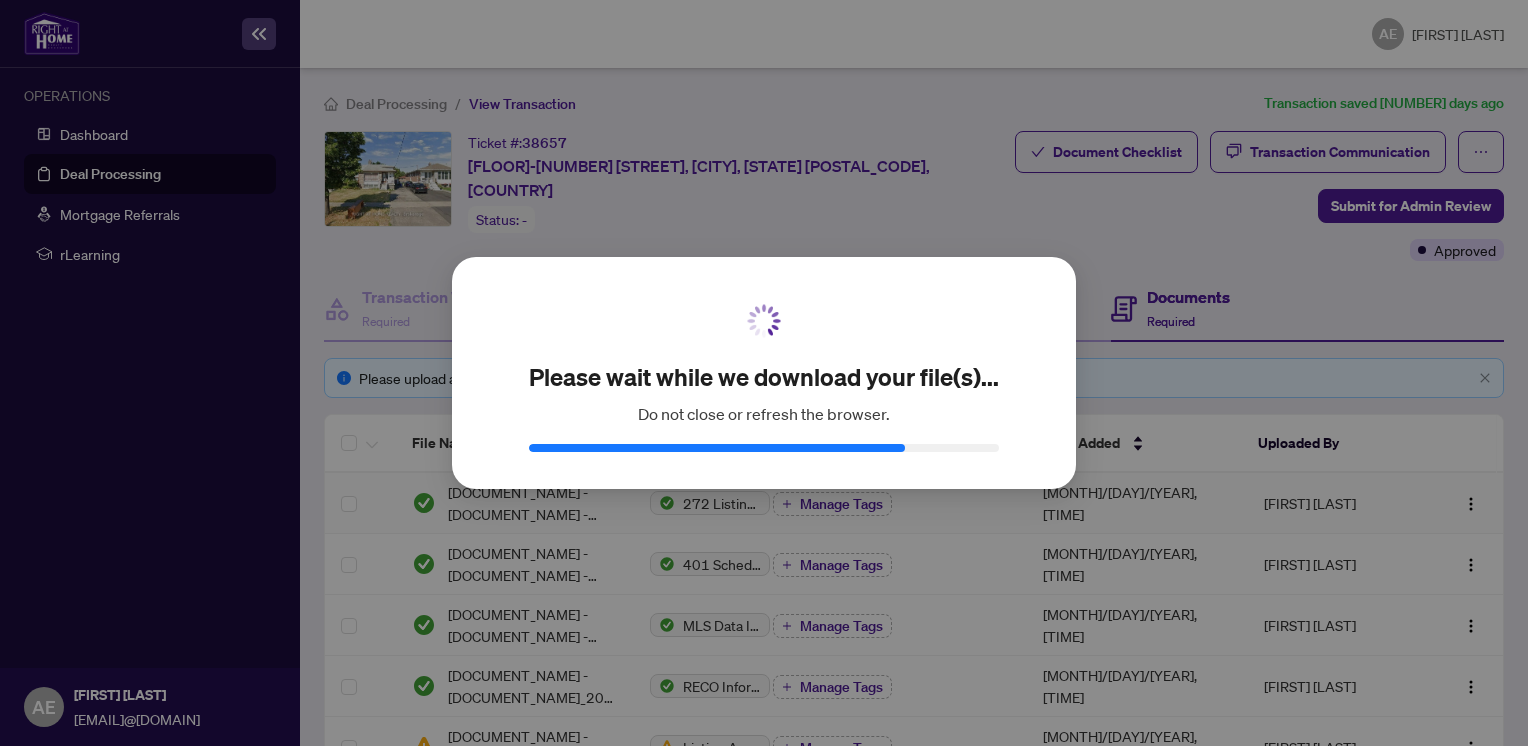 click on "Please wait while we download your file(s)... Do not close or refresh the browser. Cancel OK" at bounding box center (764, 373) 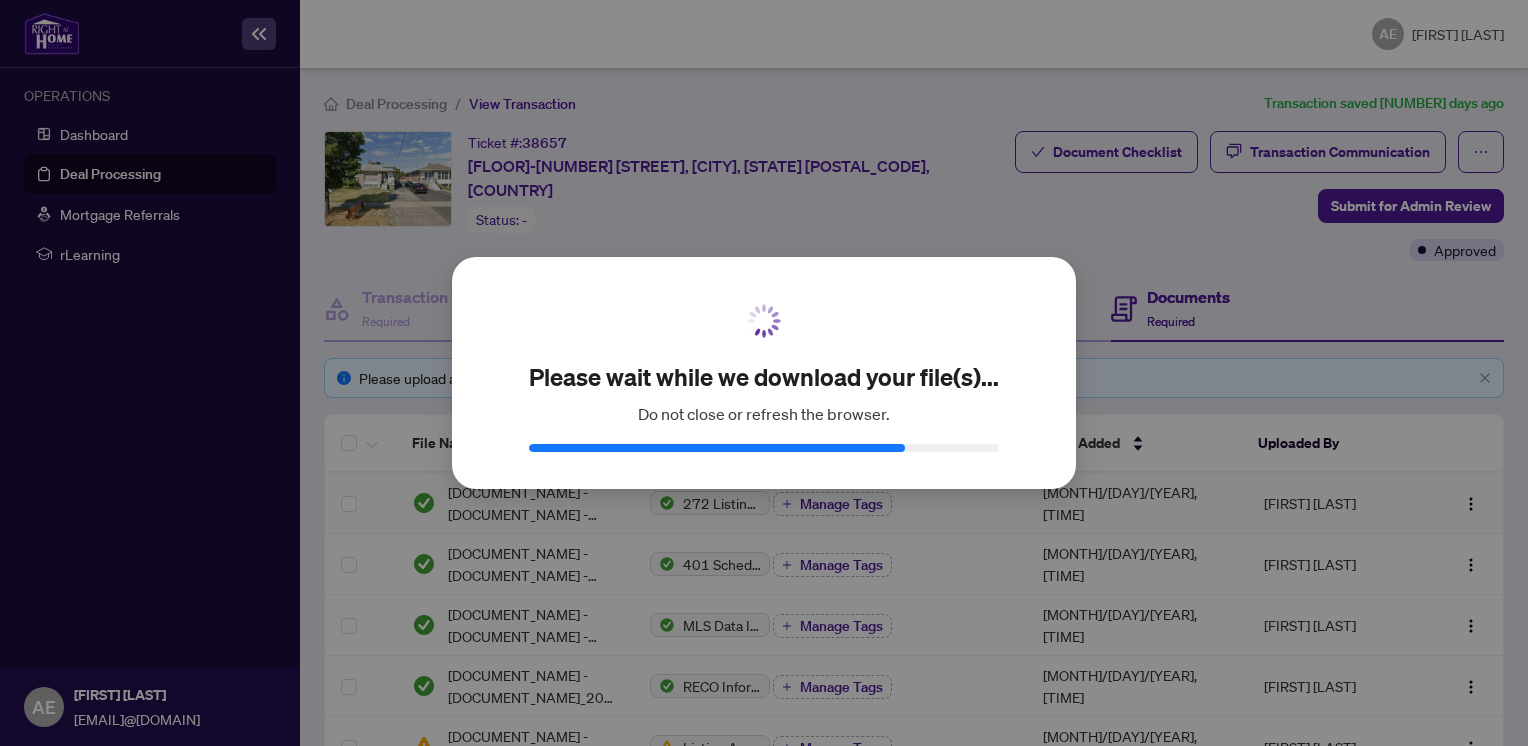 click on "Please wait while we download your file(s)... Do not close or refresh the browser. Cancel OK" at bounding box center [764, 373] 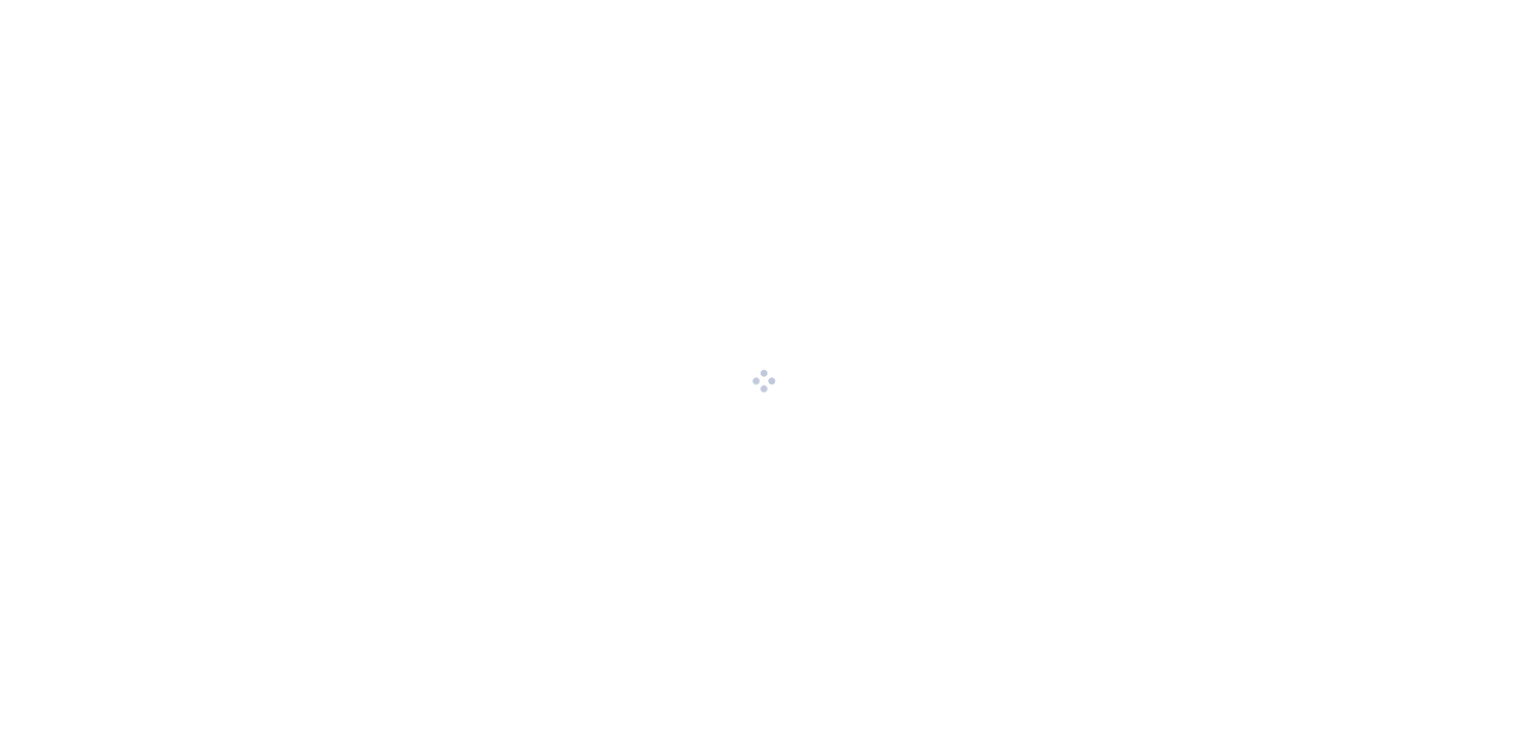 scroll, scrollTop: 0, scrollLeft: 0, axis: both 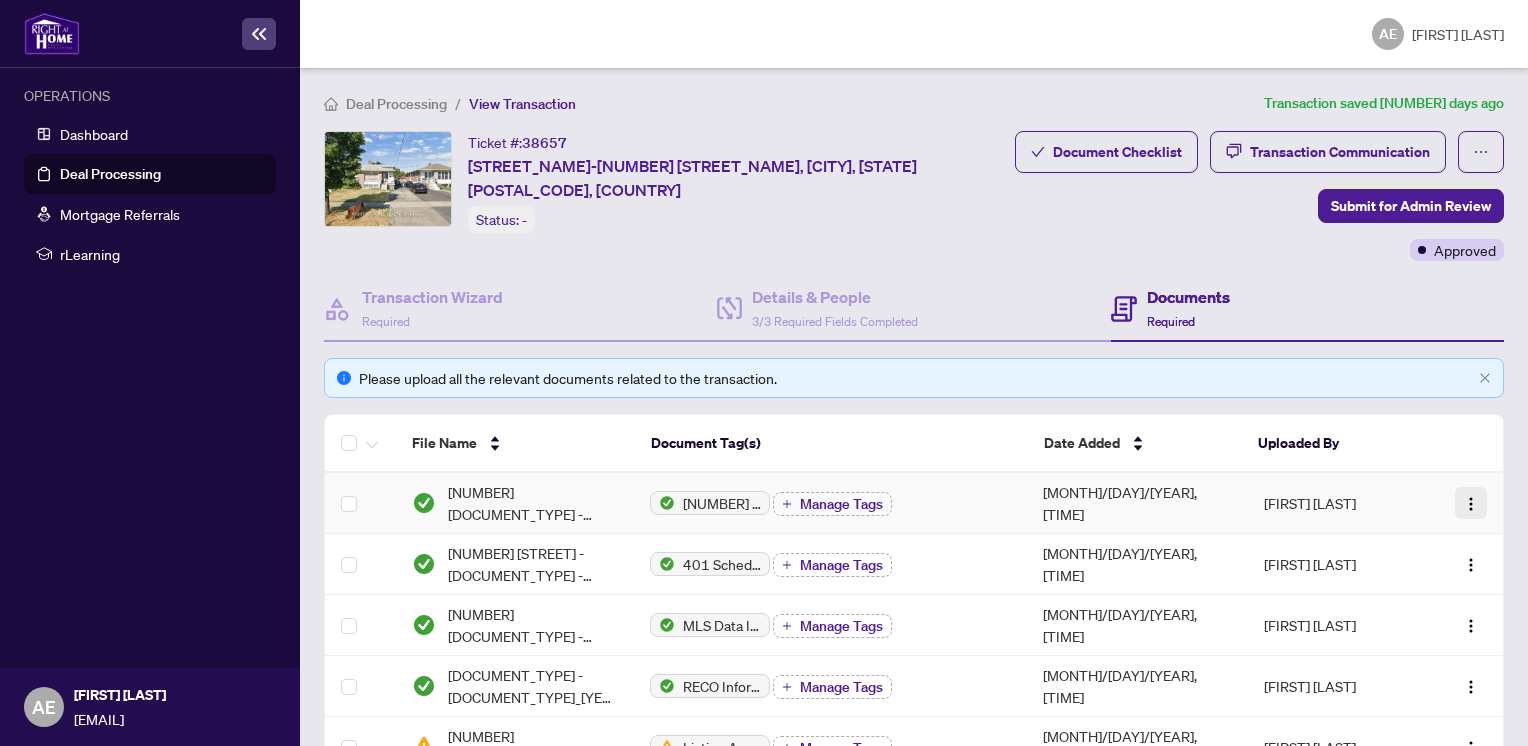 click at bounding box center (1471, 504) 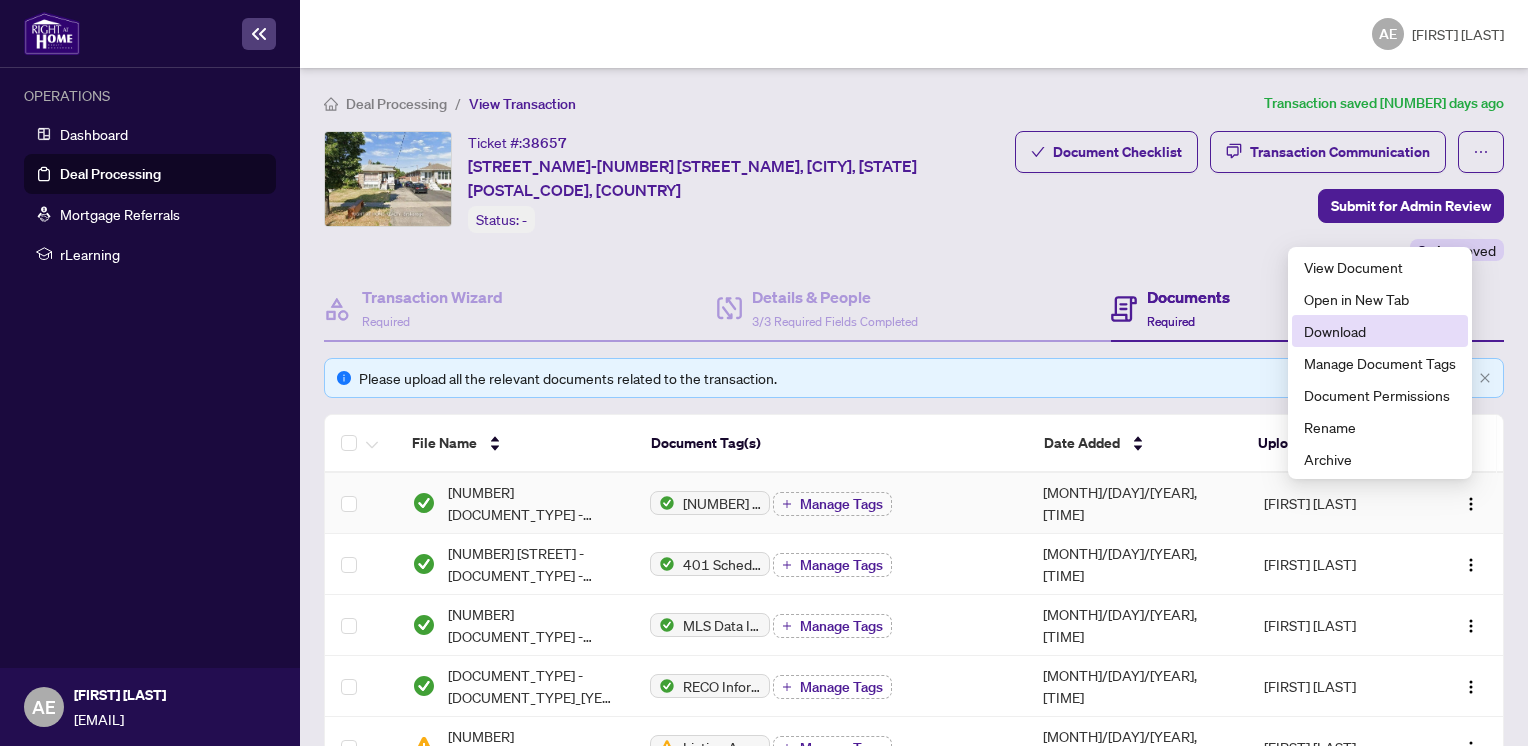 click on "Download" at bounding box center [1380, 331] 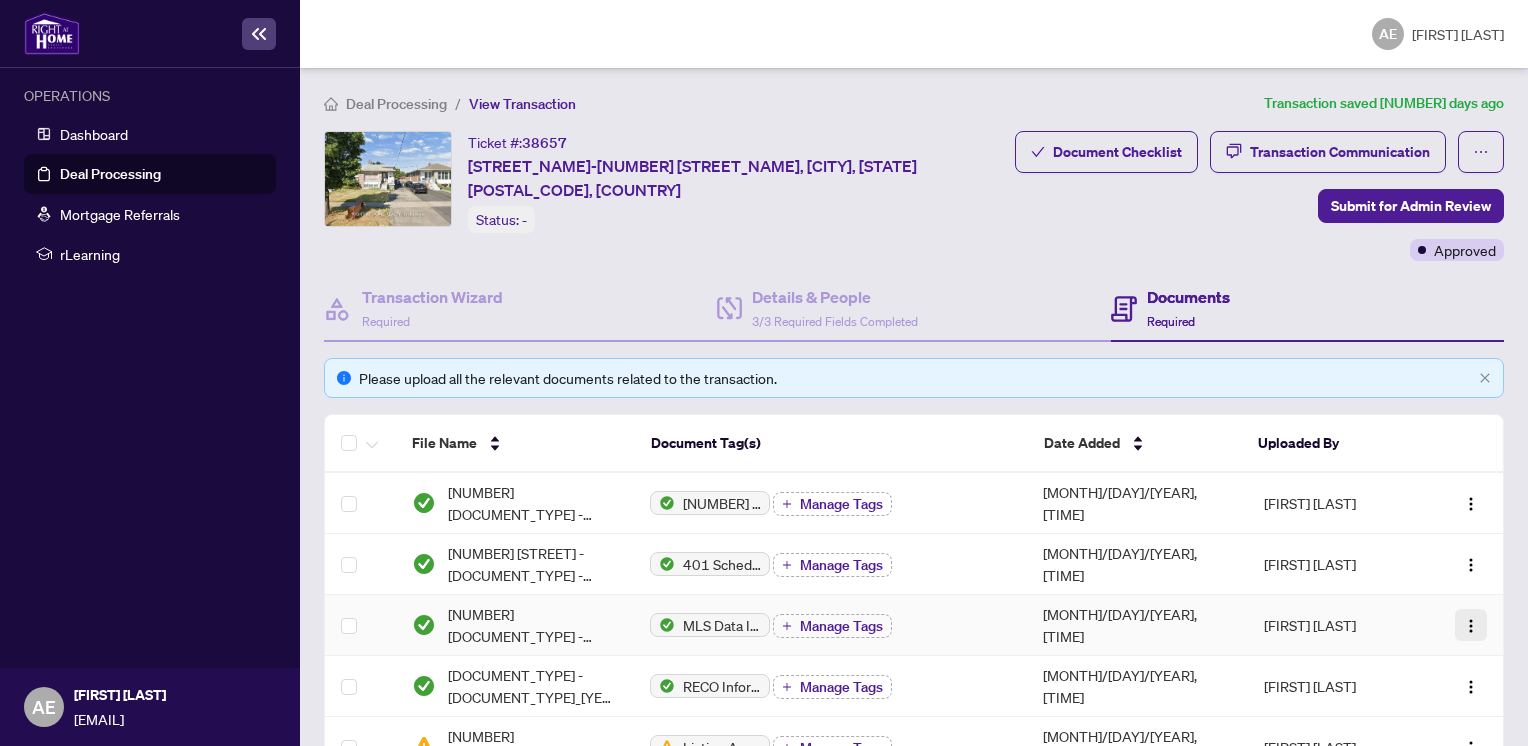 click at bounding box center (1471, 626) 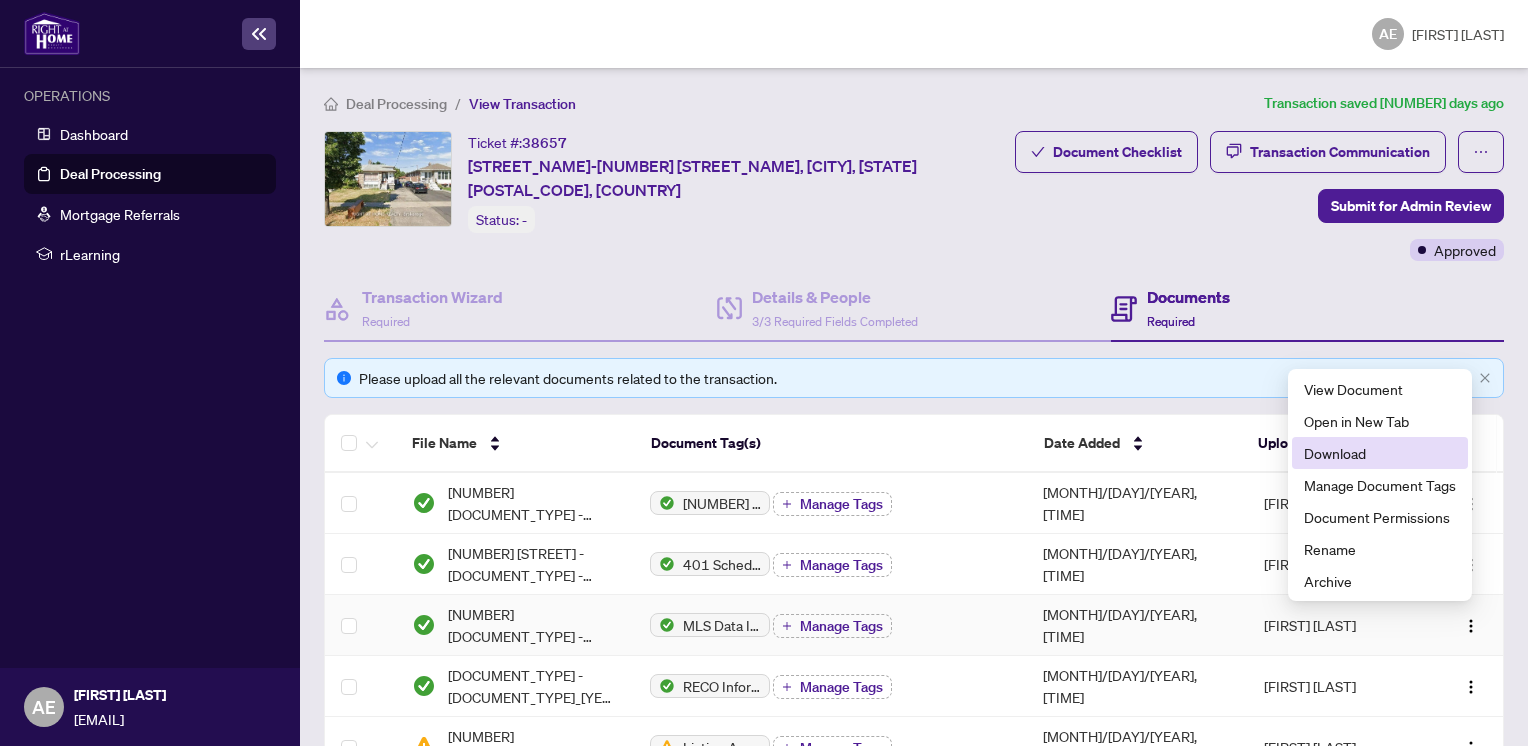 click on "Download" at bounding box center (1380, 453) 